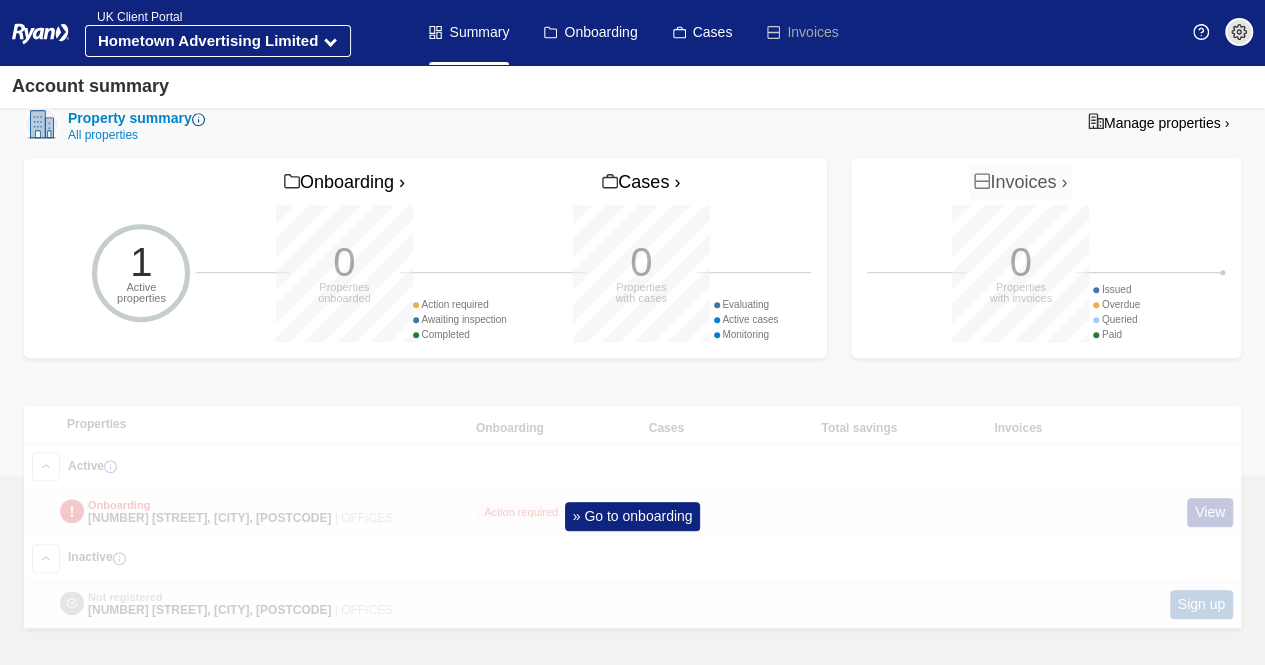 scroll, scrollTop: 549, scrollLeft: 0, axis: vertical 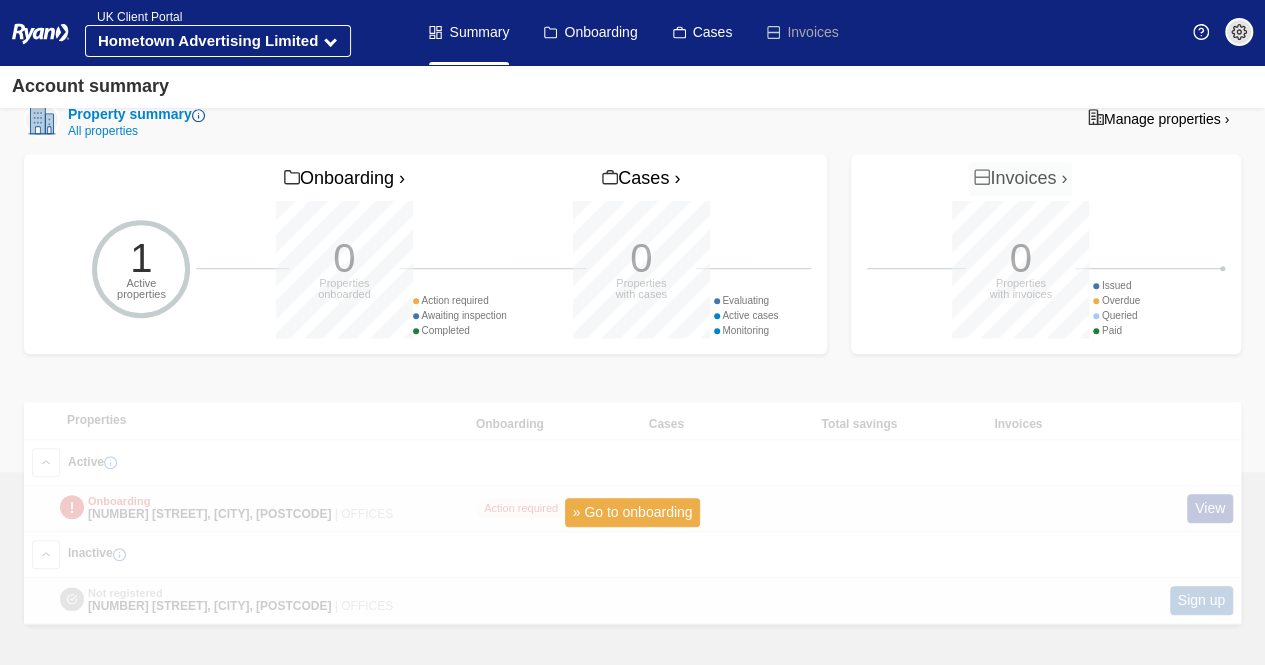 click on "» Go to onboarding" at bounding box center [633, 512] 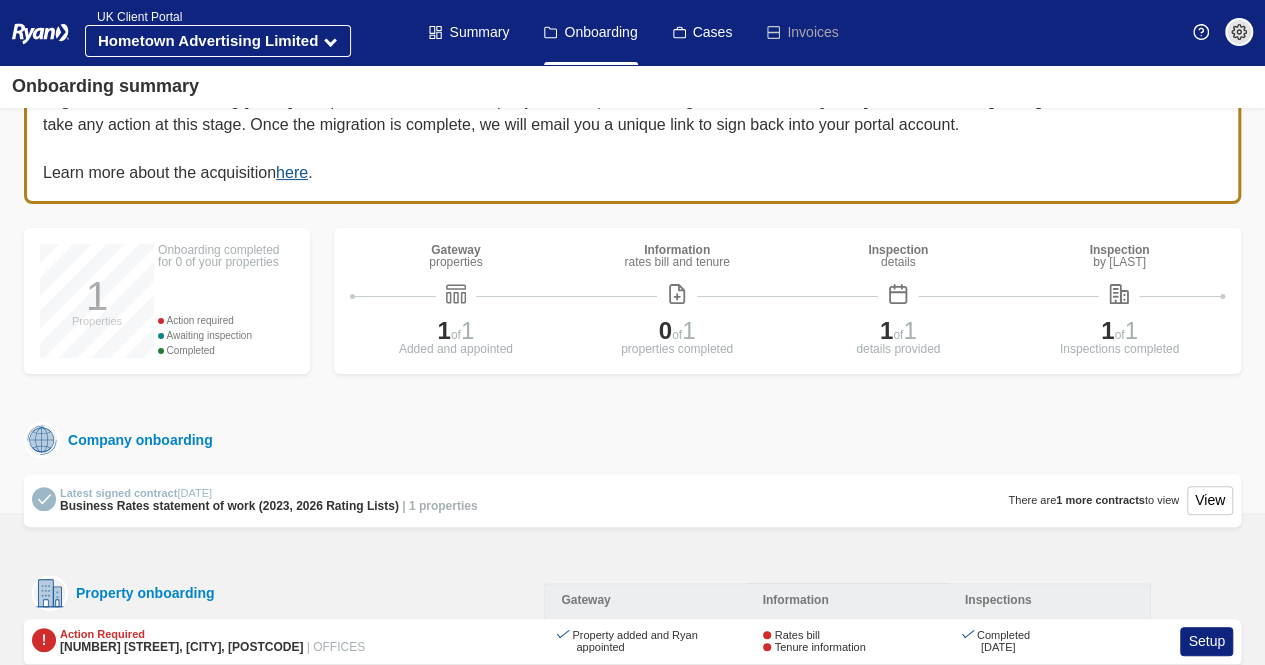 scroll, scrollTop: 94, scrollLeft: 0, axis: vertical 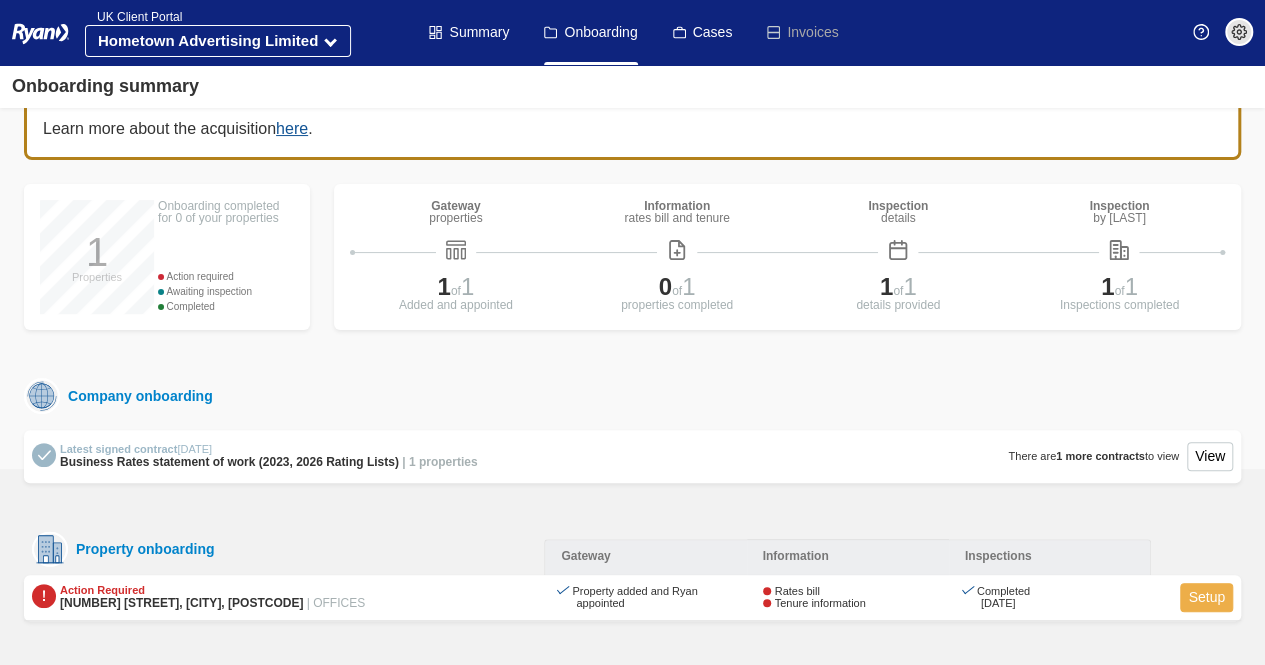 click on "Setup" at bounding box center [1206, 597] 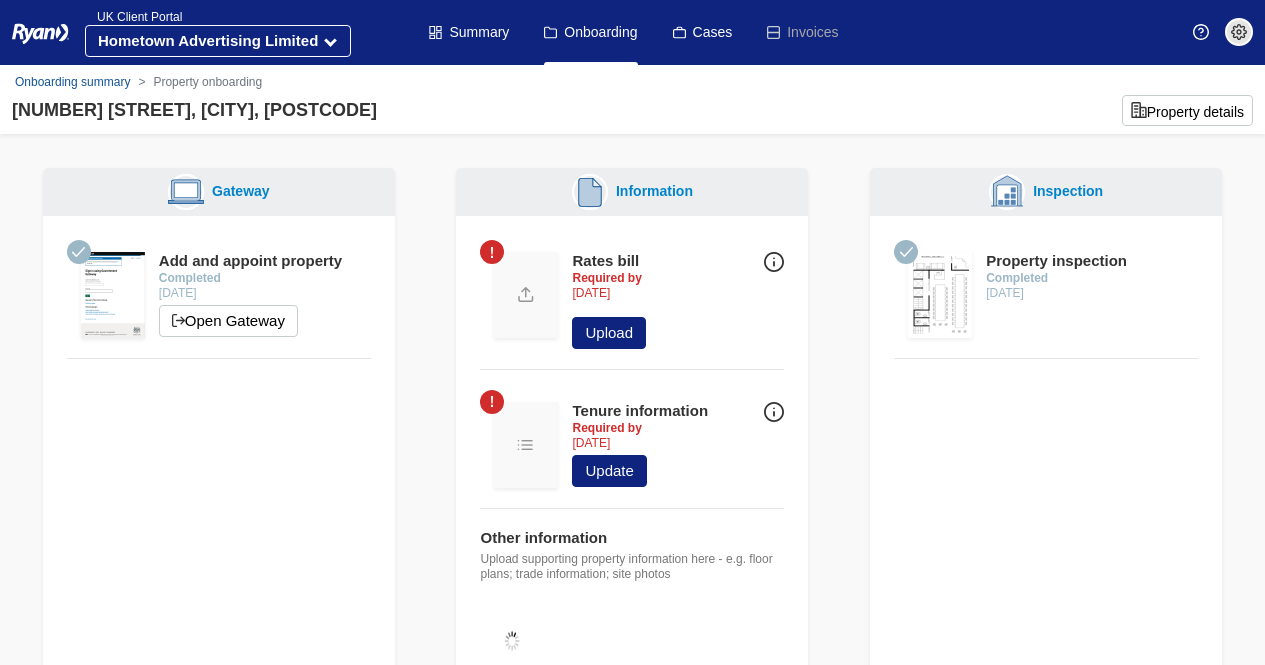 scroll, scrollTop: 0, scrollLeft: 0, axis: both 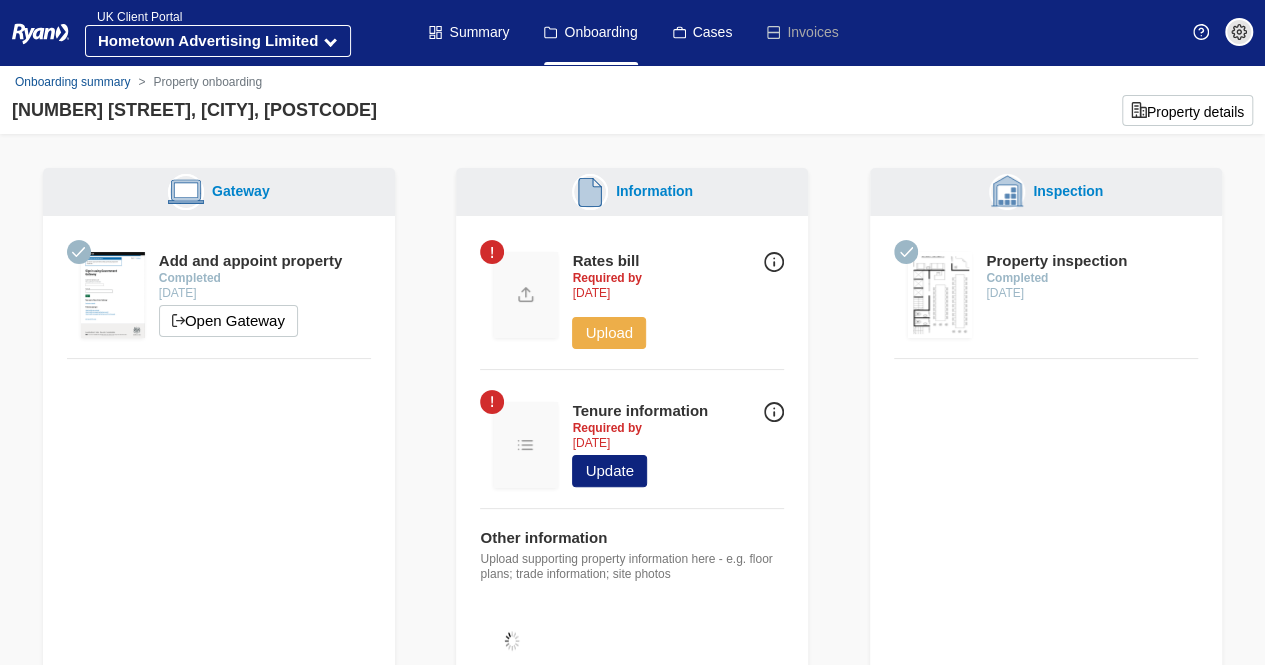 click on "Upload" at bounding box center [609, 333] 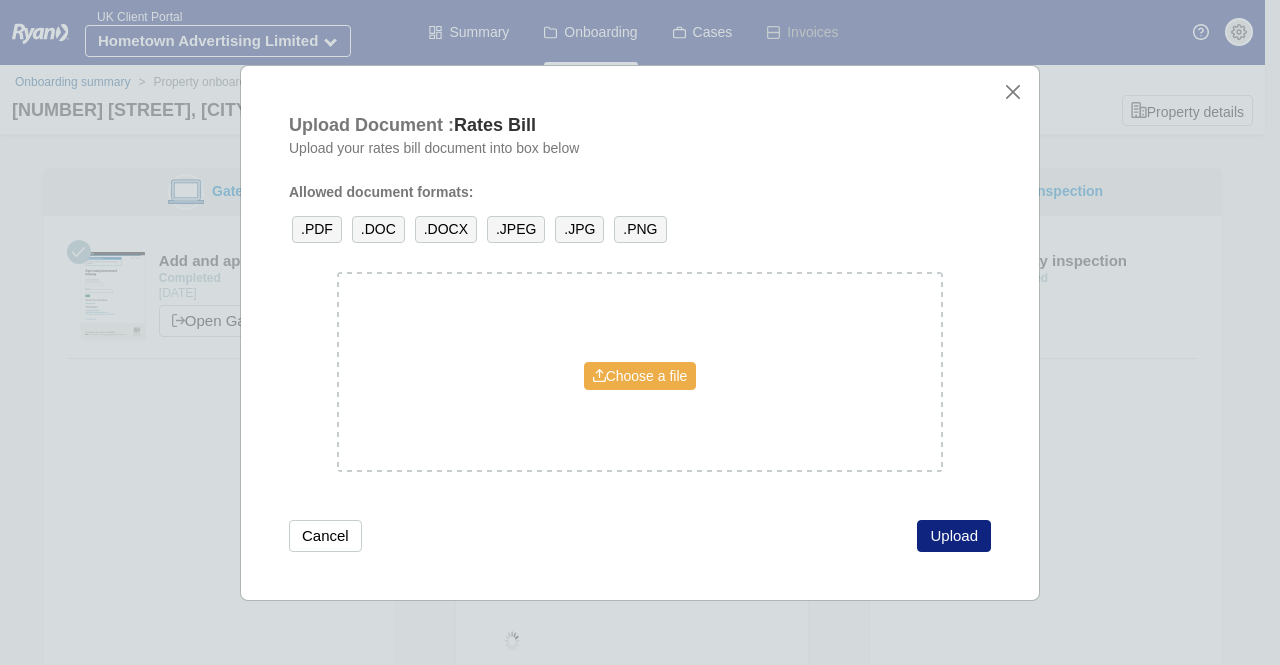 click on "Choose a file" at bounding box center (640, 376) 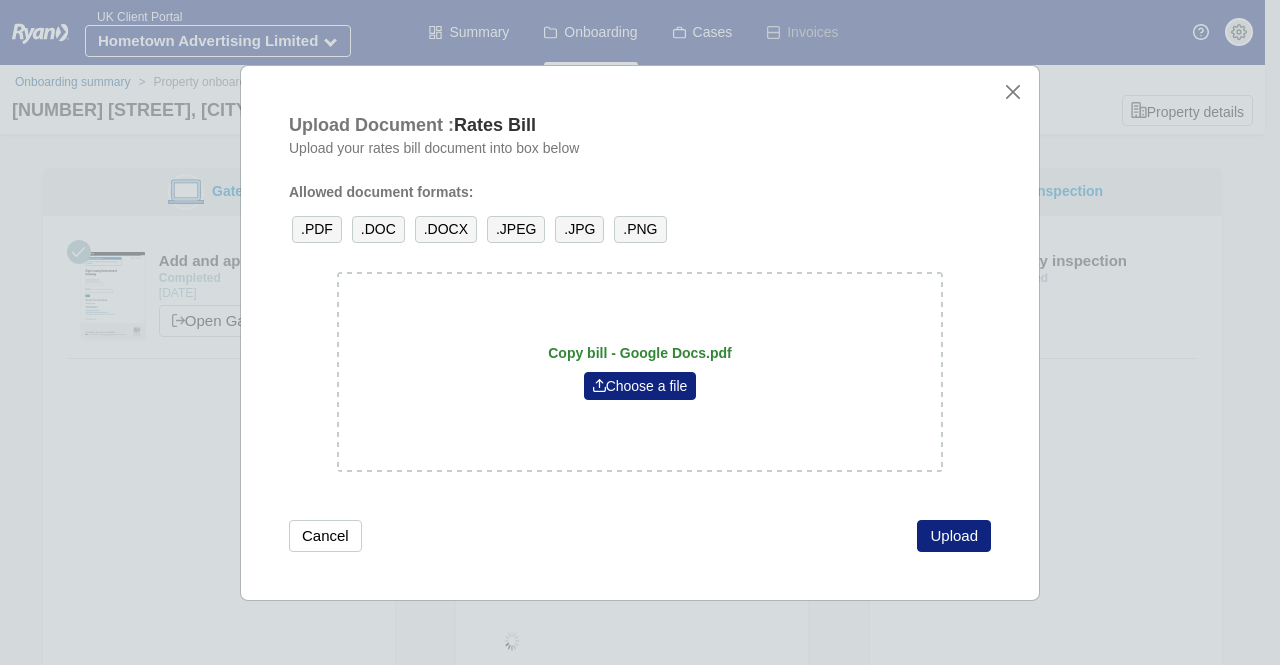 click on "Upload" at bounding box center (954, 536) 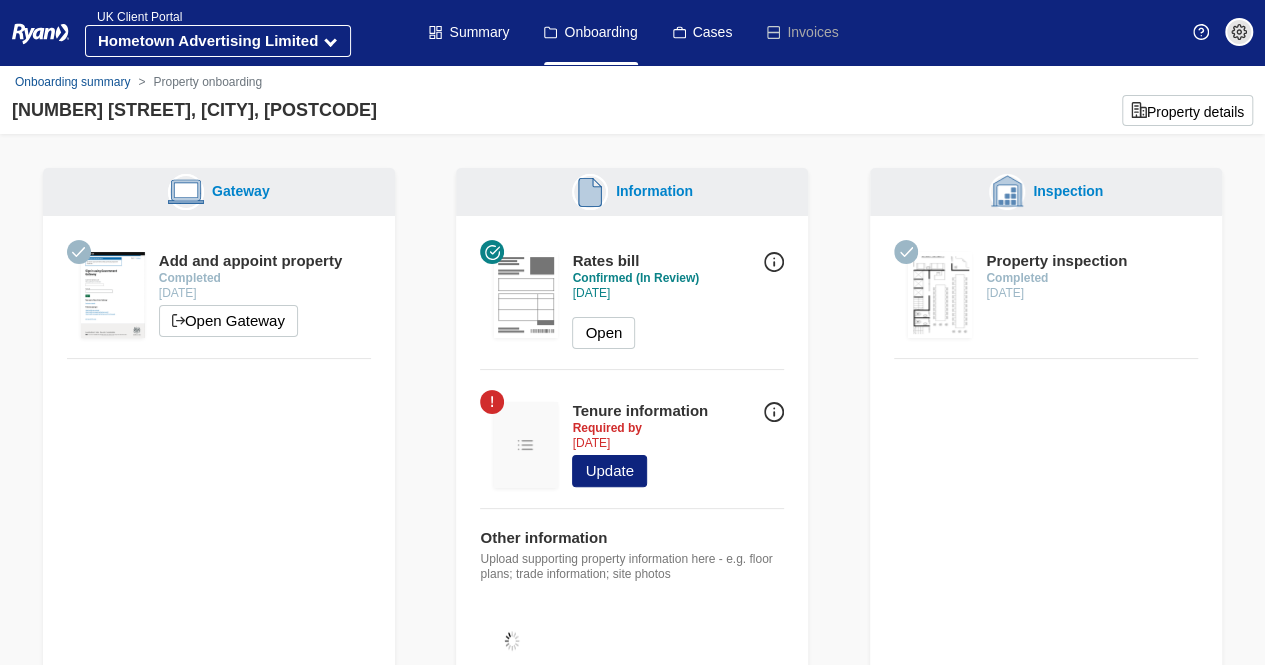 click at bounding box center [774, 412] 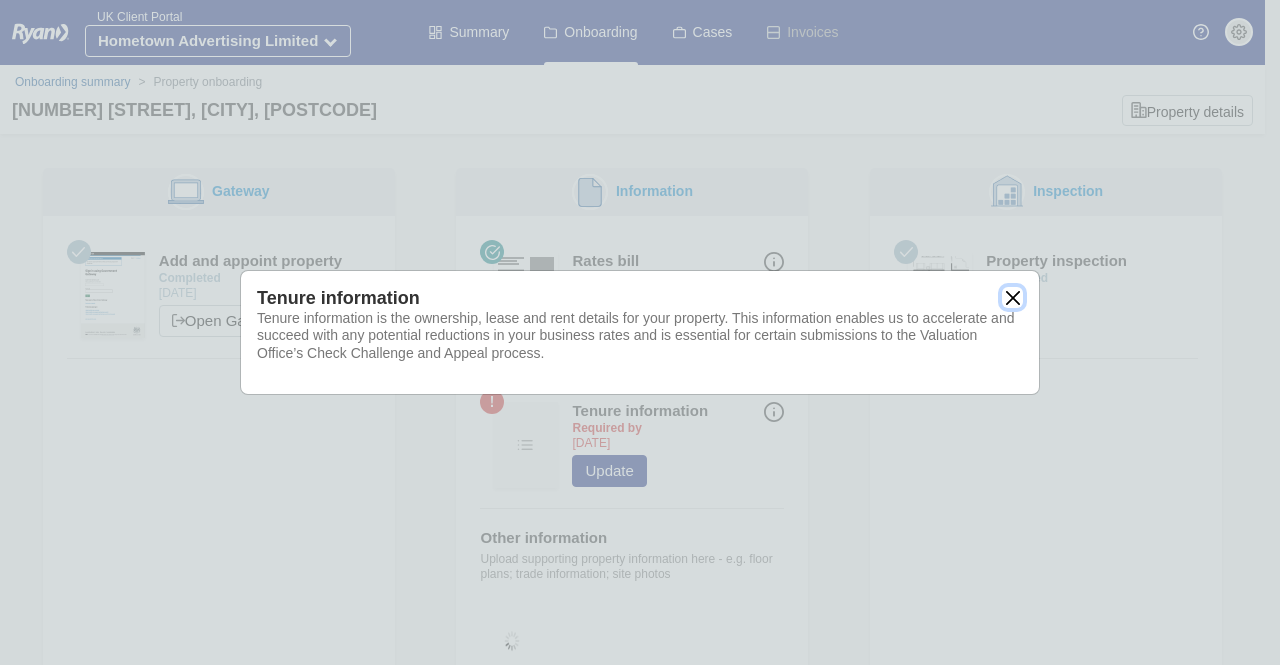 click at bounding box center [1012, 297] 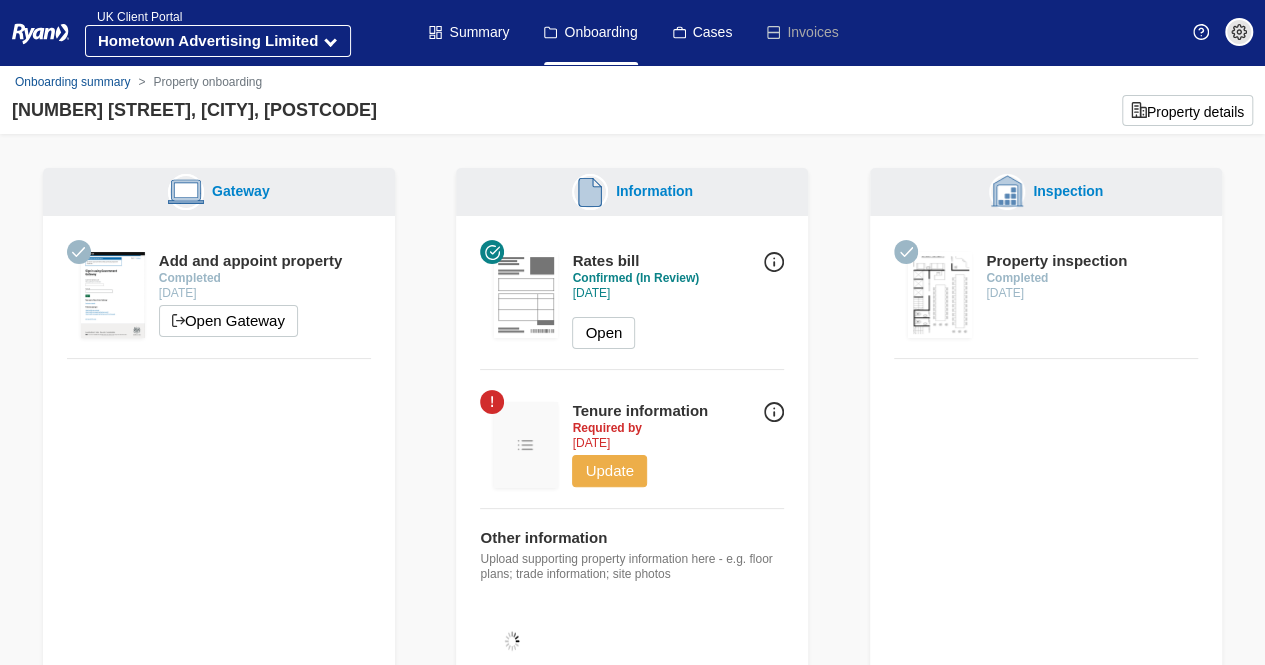 click on "Update" at bounding box center (609, 471) 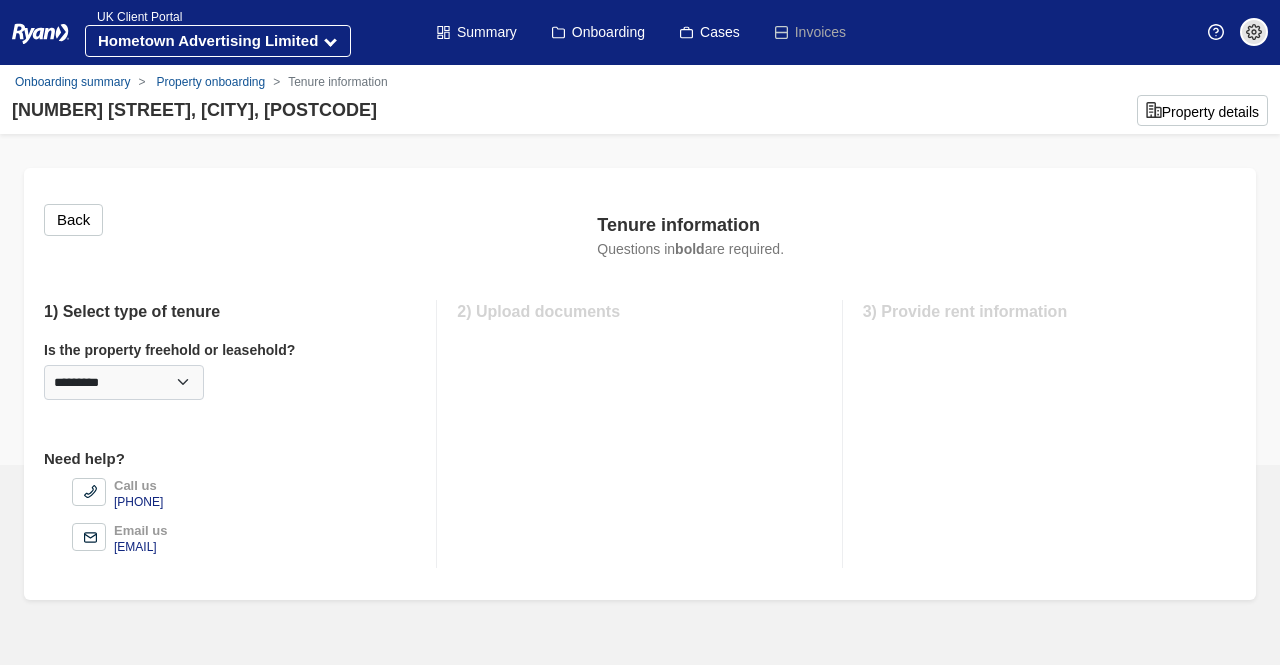 scroll, scrollTop: 0, scrollLeft: 0, axis: both 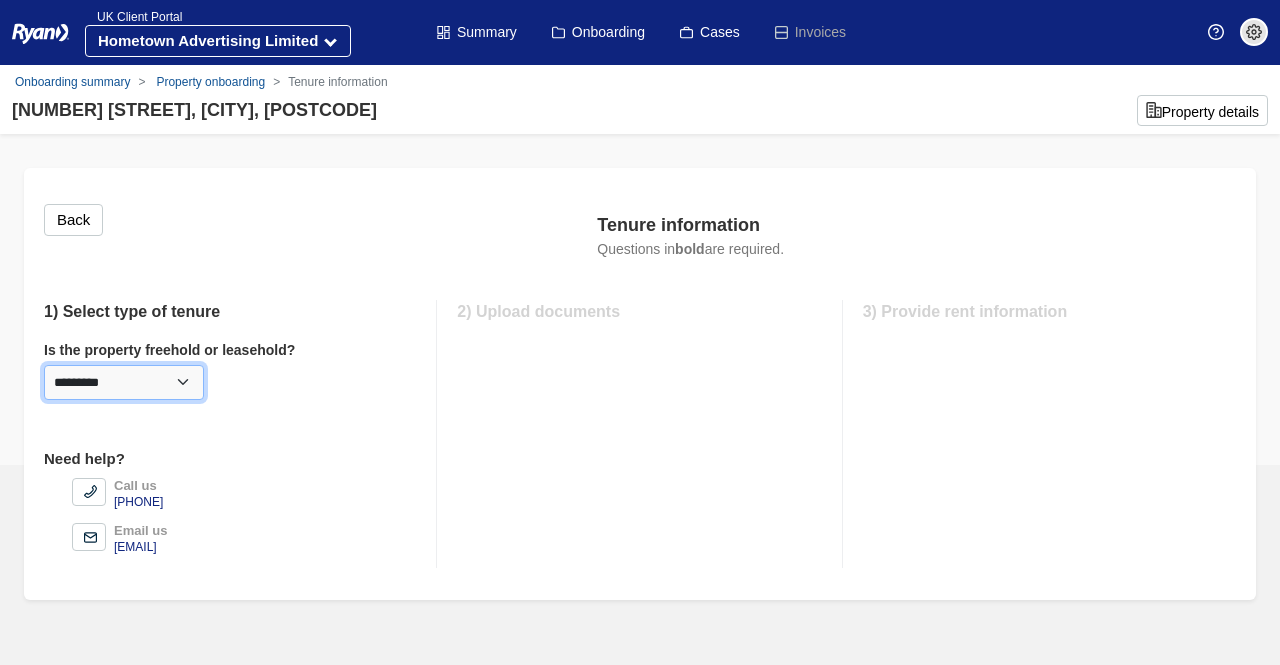 click on "*********
********
*********" at bounding box center [124, 382] 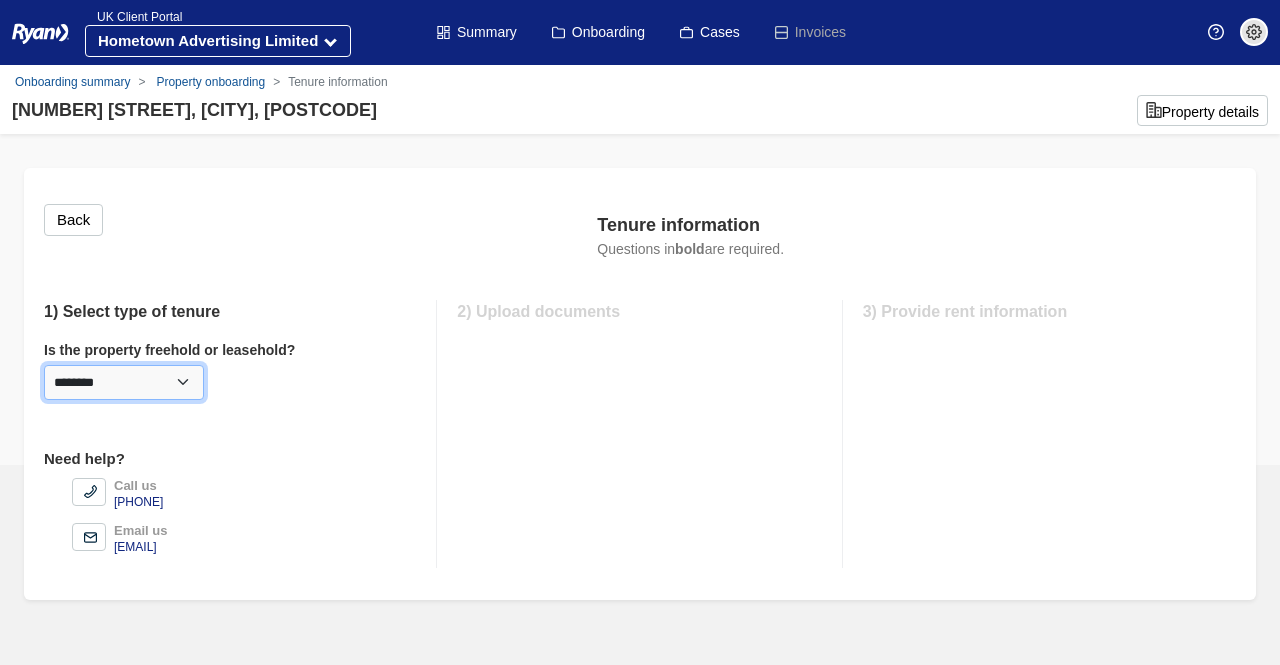 click on "*********
********
*********" at bounding box center [124, 382] 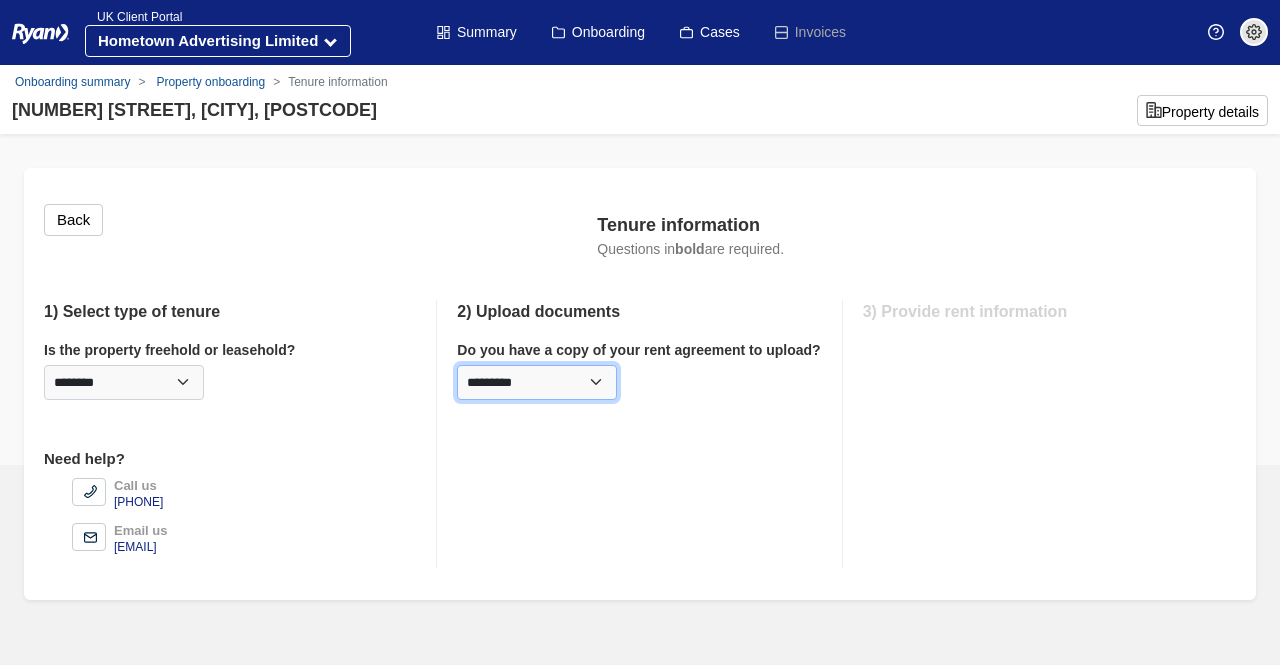 click on "*********
***
**" at bounding box center (537, 382) 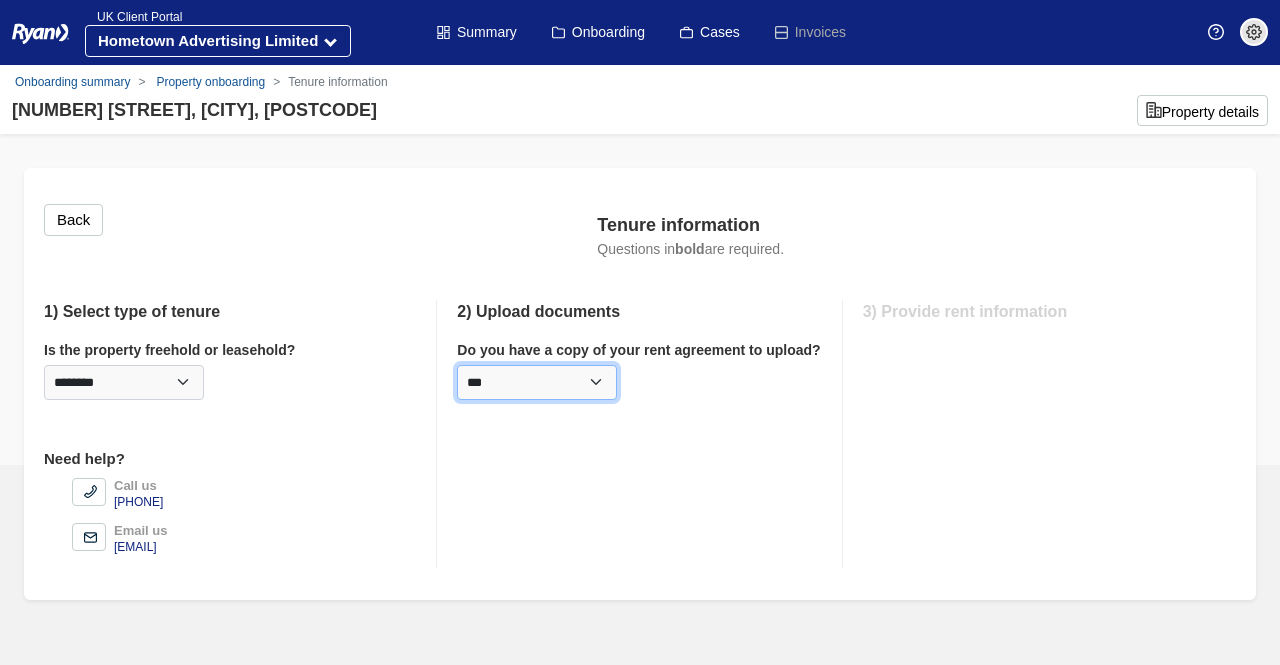click on "*********
***
**" at bounding box center [537, 382] 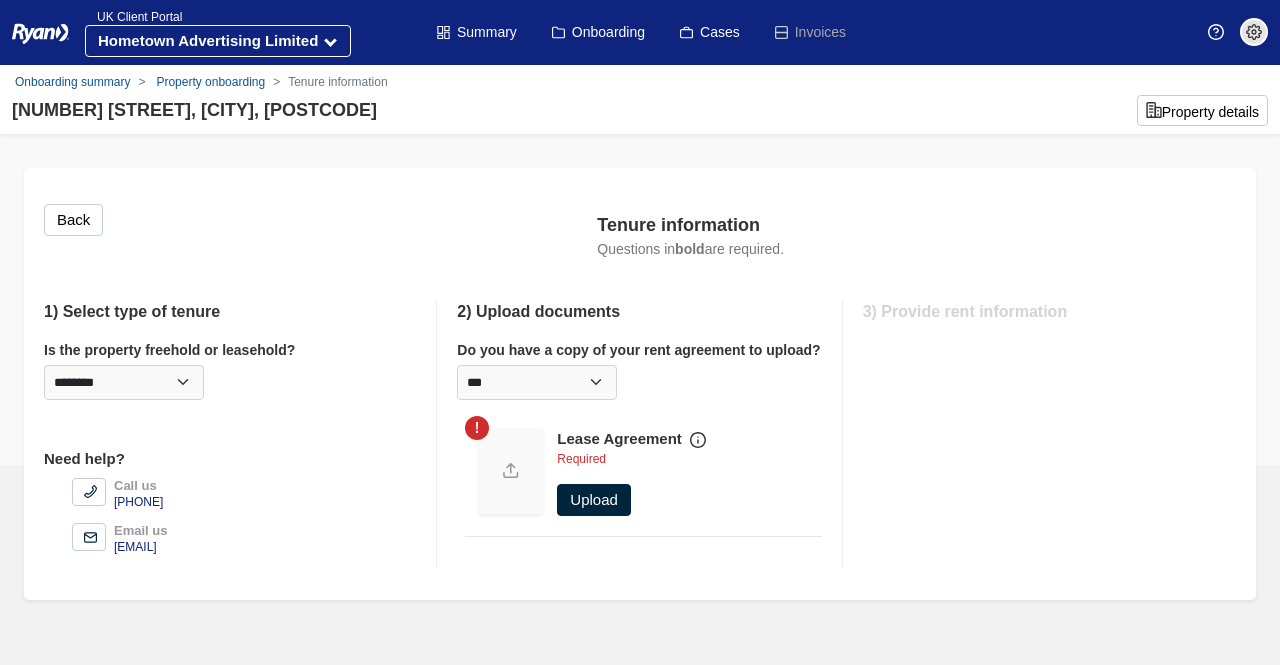 click on "Upload" at bounding box center (594, 500) 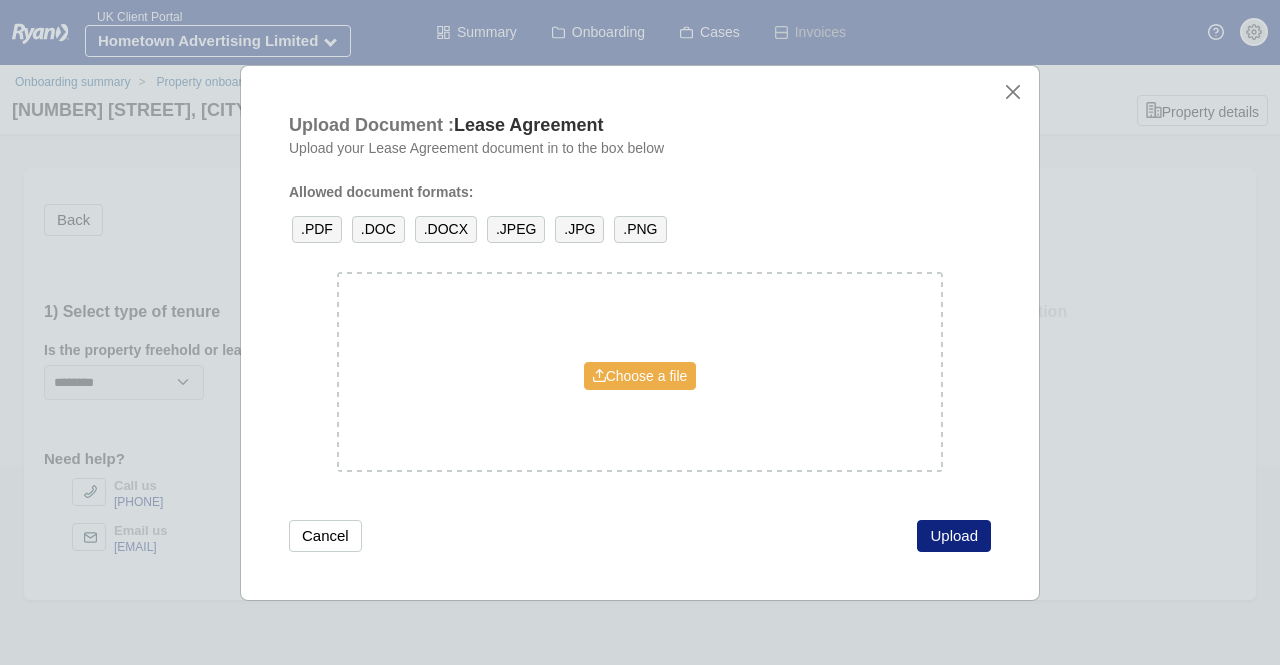 click on "Choose a file" at bounding box center [640, 376] 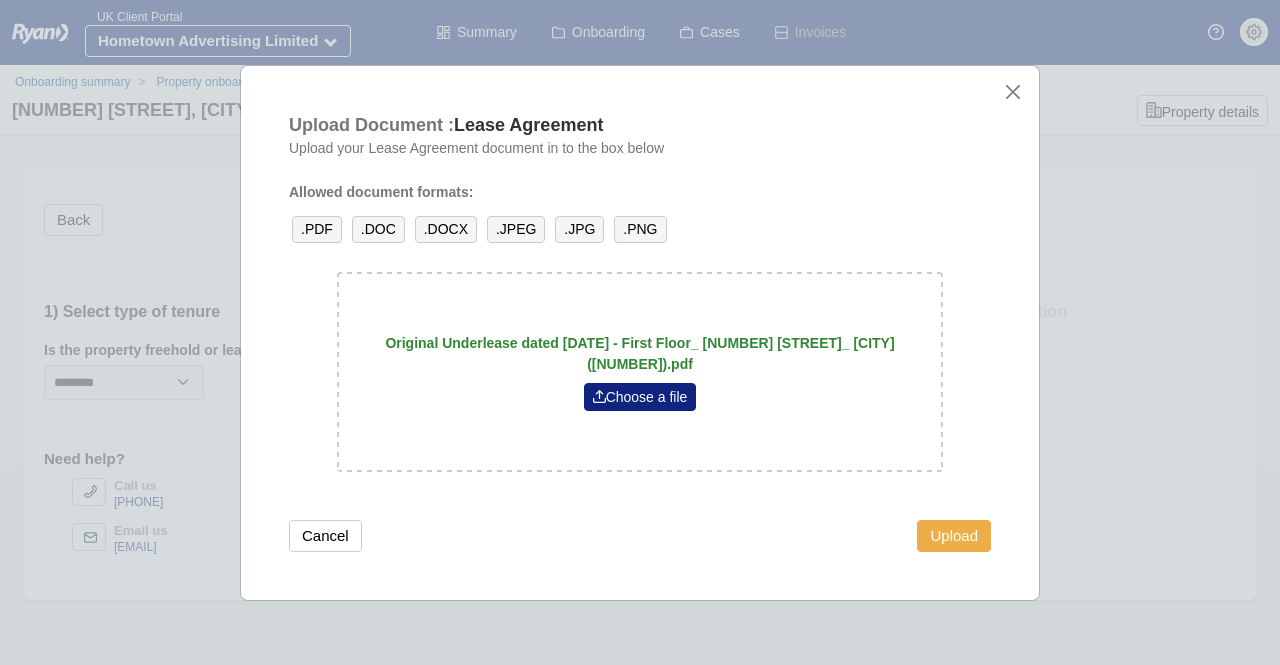click on "Upload" at bounding box center [954, 536] 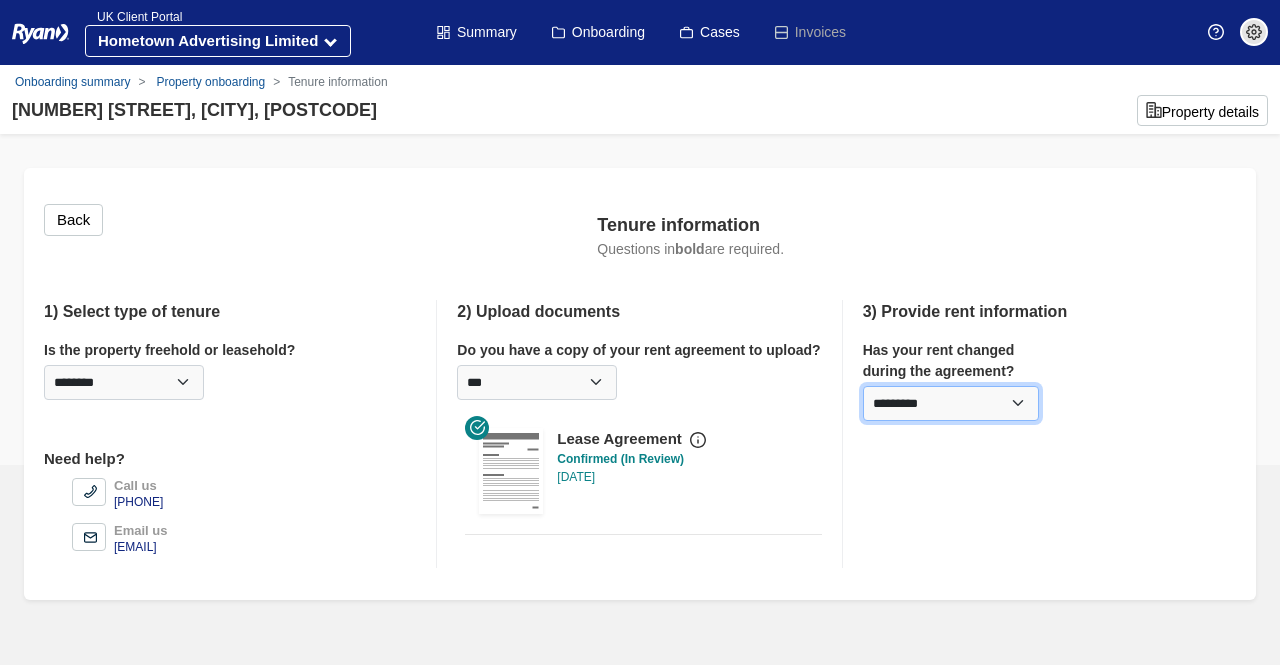 click on "*********
***
**" at bounding box center [951, 403] 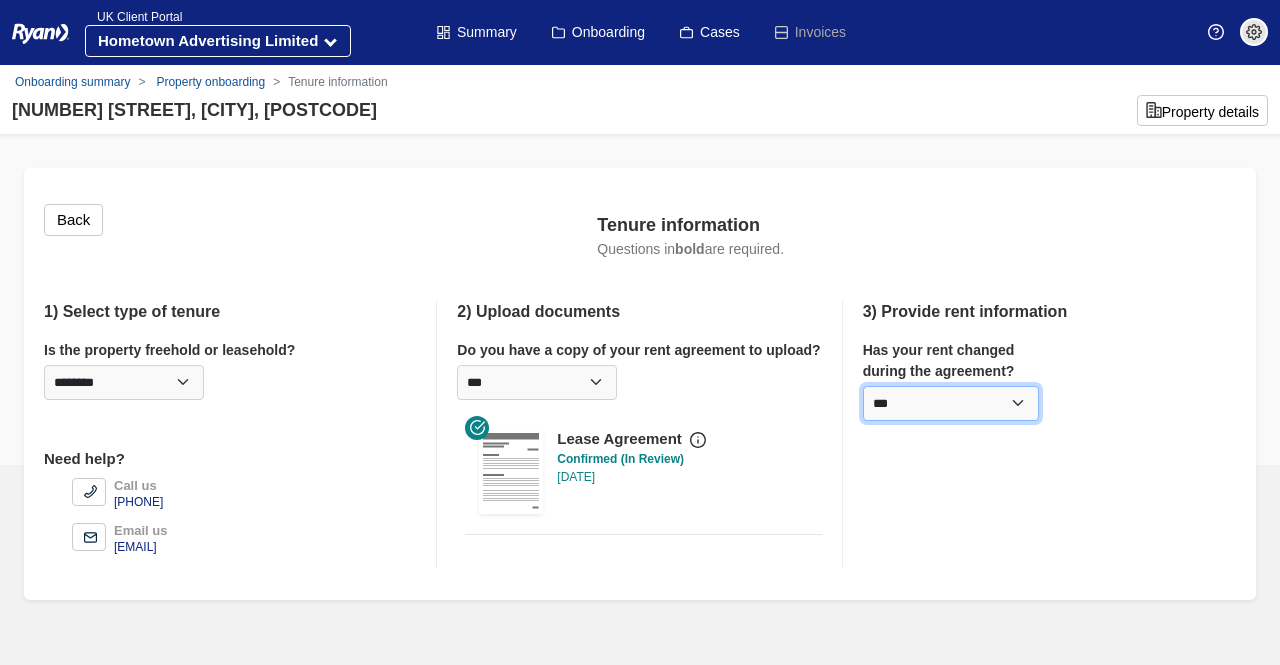 click on "*********
***
**" at bounding box center (951, 403) 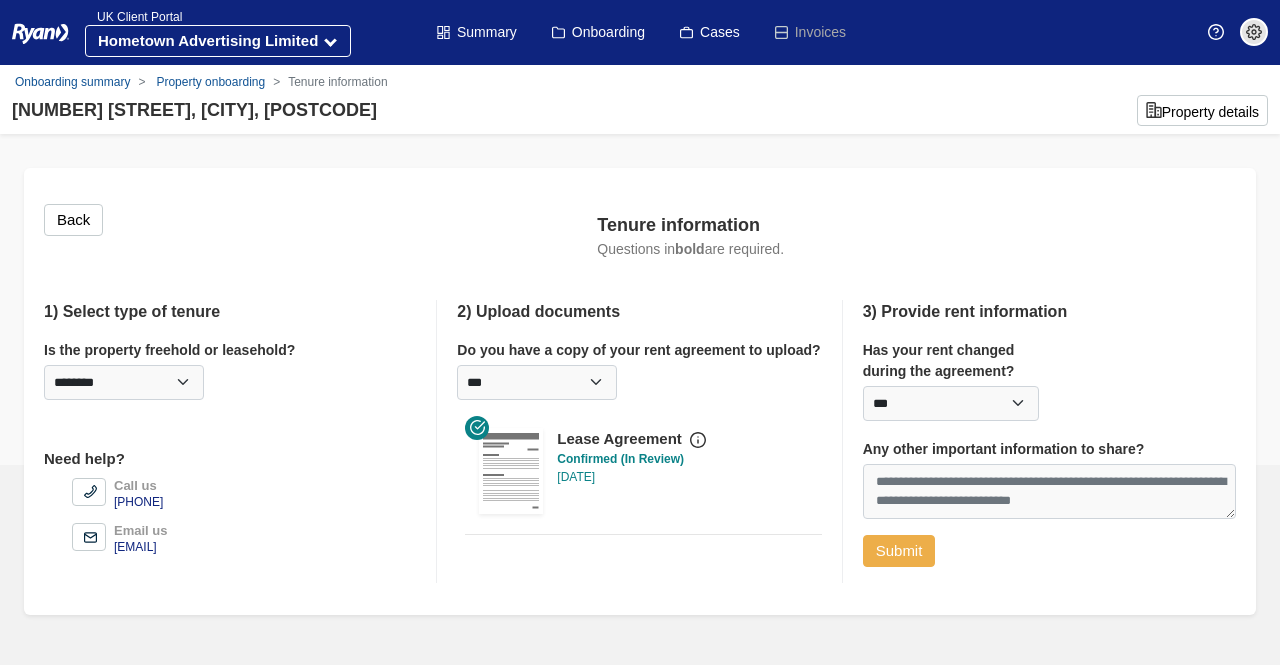 click on "Submit" at bounding box center (899, 551) 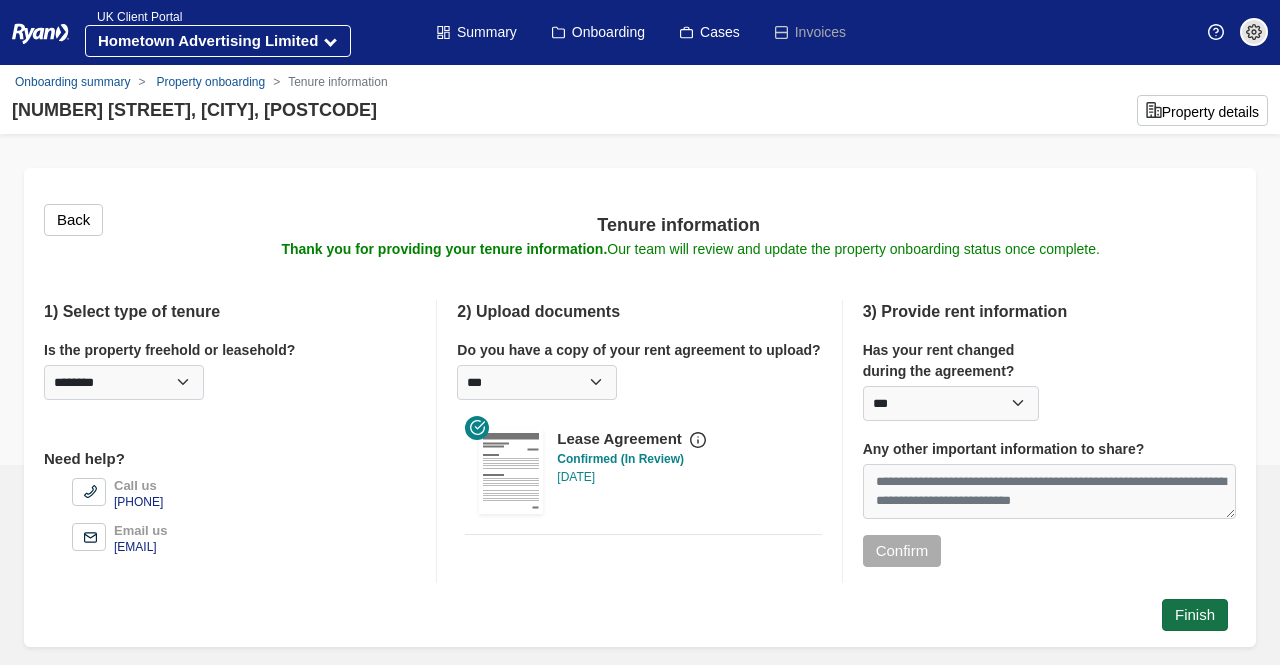 click on "Finish" at bounding box center (1195, 615) 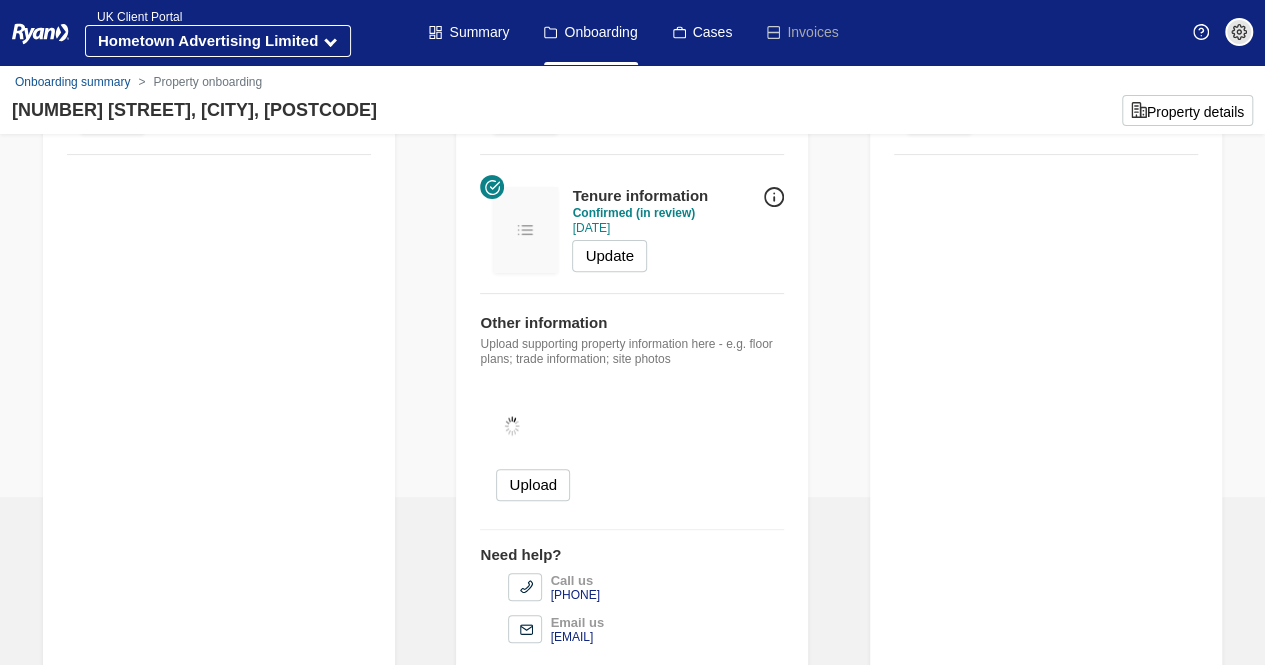 scroll, scrollTop: 234, scrollLeft: 0, axis: vertical 